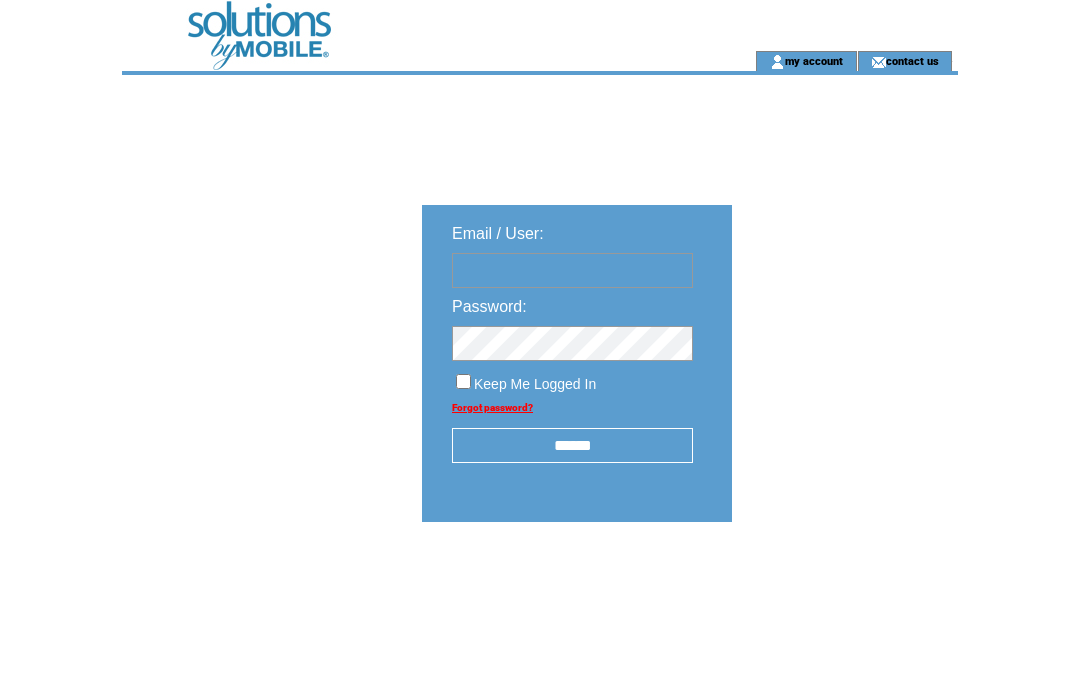 scroll, scrollTop: 0, scrollLeft: 0, axis: both 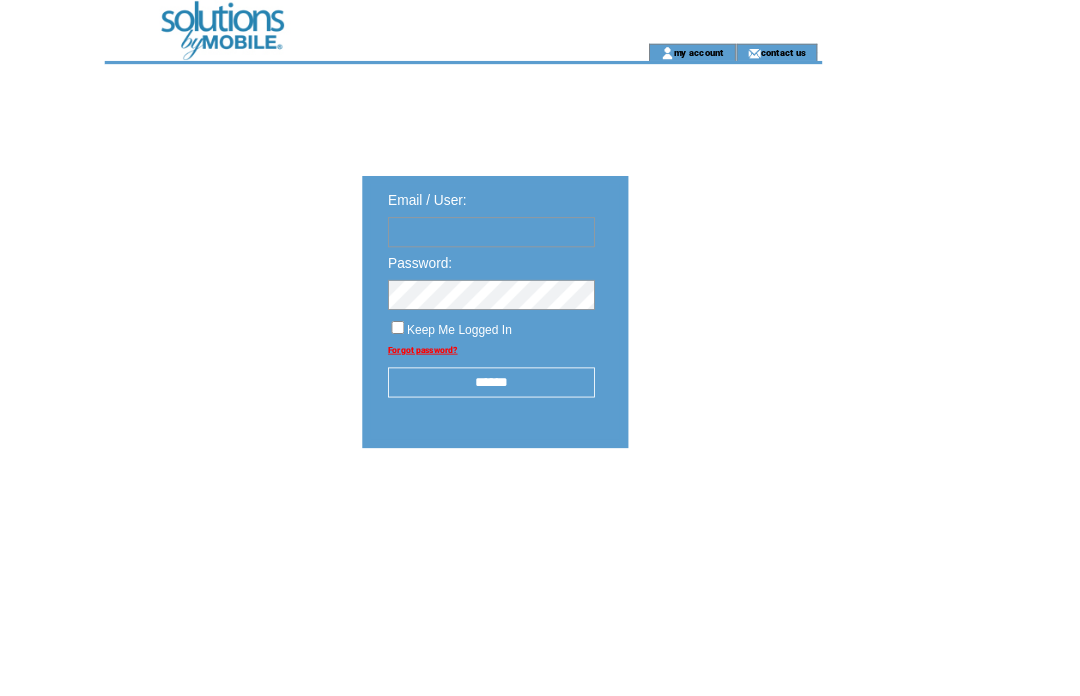 type on "**********" 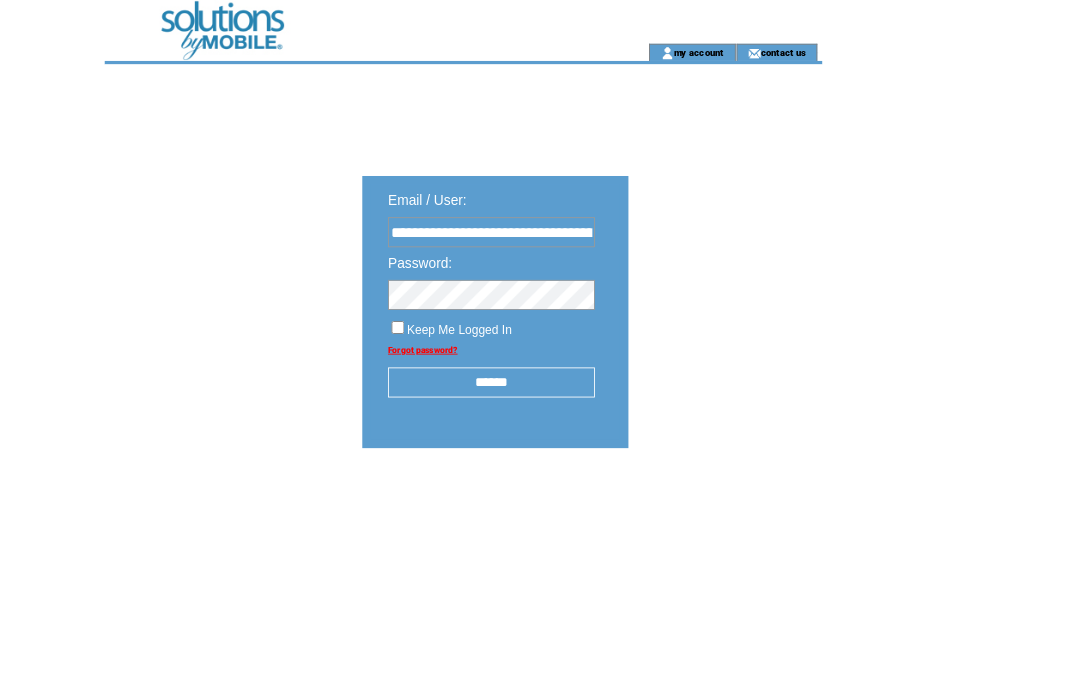 click at bounding box center (0, 0) 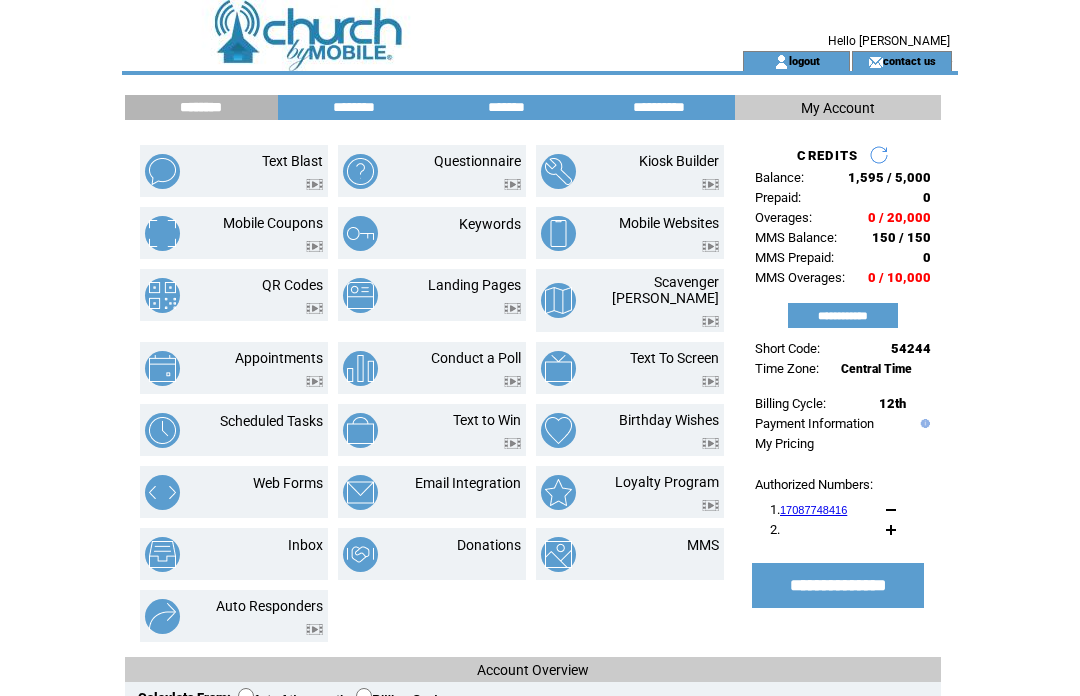 scroll, scrollTop: 0, scrollLeft: 0, axis: both 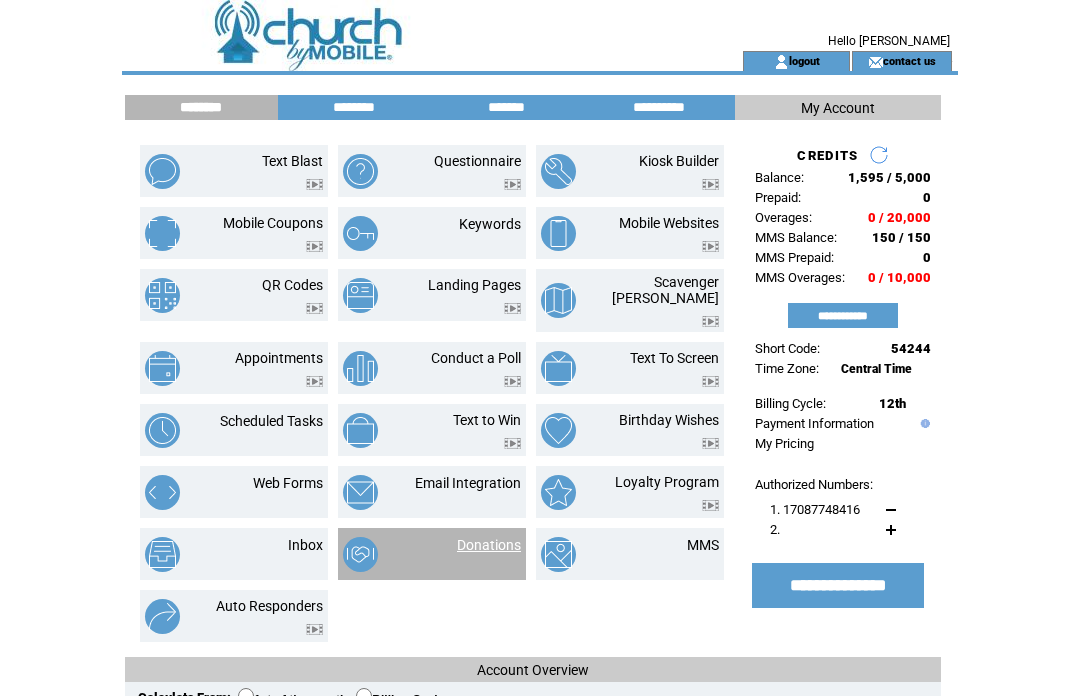 click on "Donations" at bounding box center (489, 545) 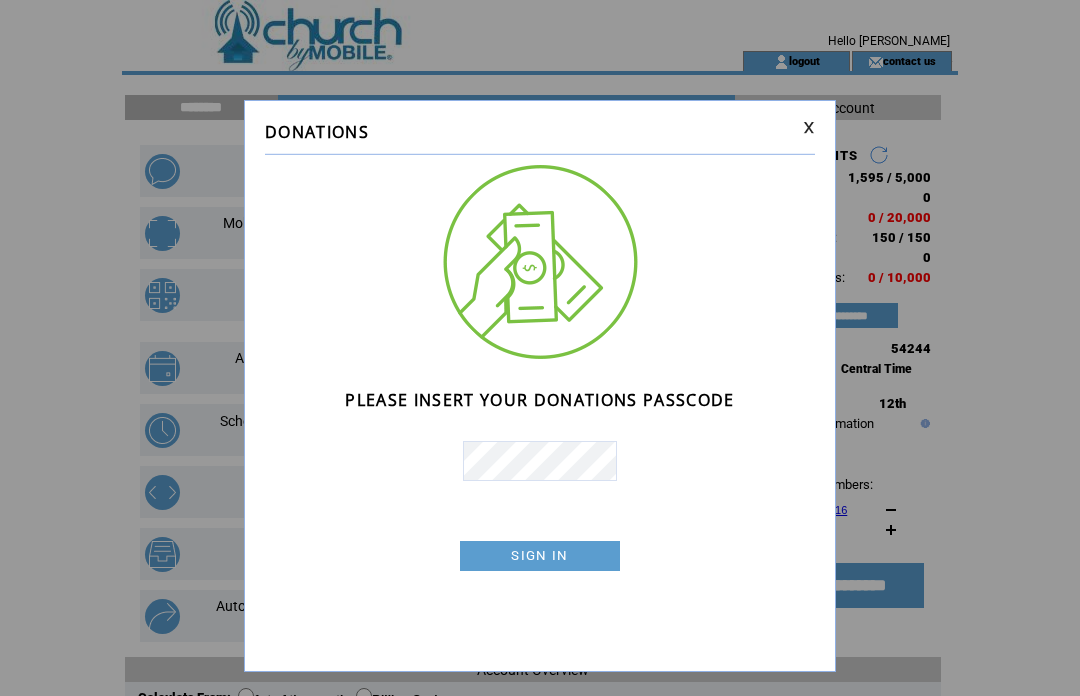 scroll, scrollTop: 0, scrollLeft: 0, axis: both 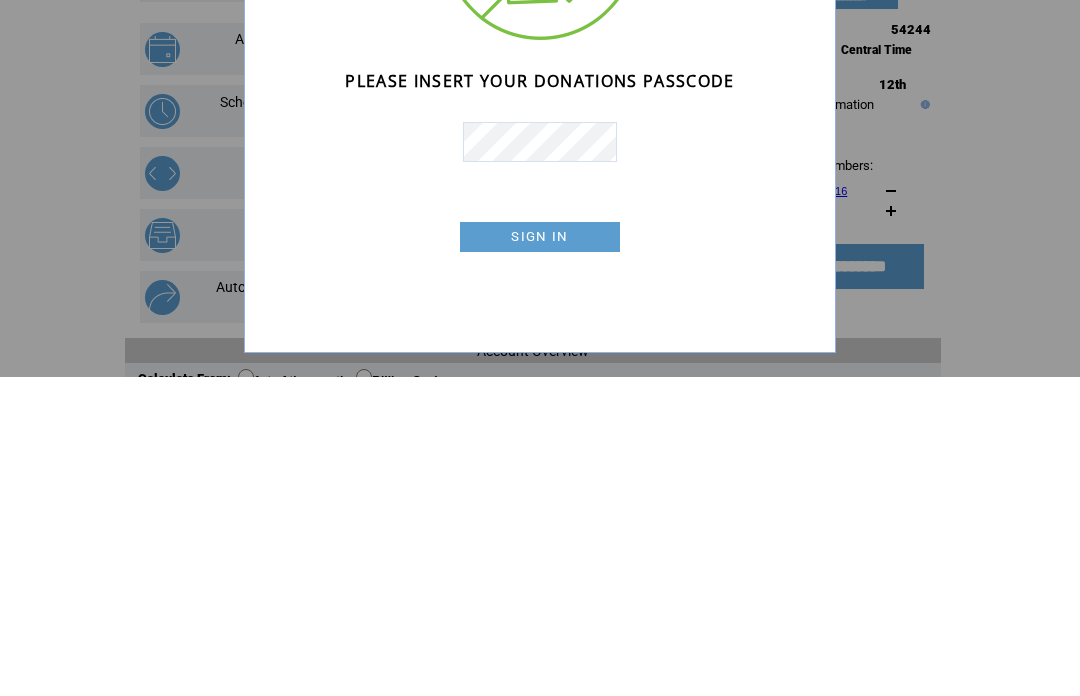 click on "SIGN IN" at bounding box center [540, 556] 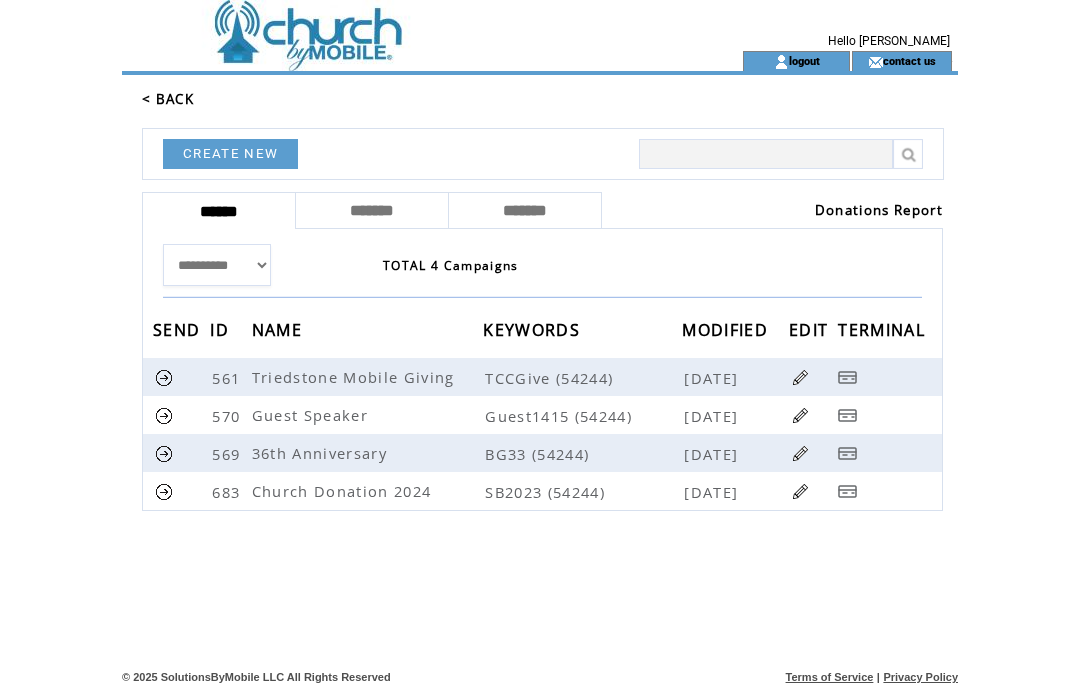 scroll, scrollTop: 0, scrollLeft: 0, axis: both 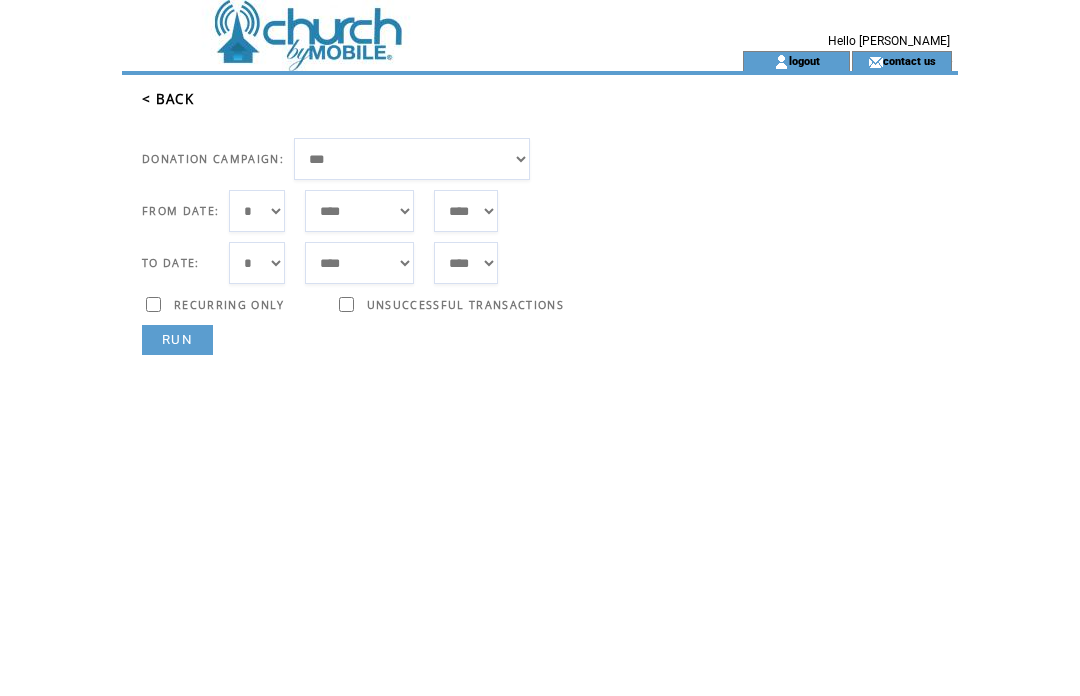 click on "**********" at bounding box center (412, 159) 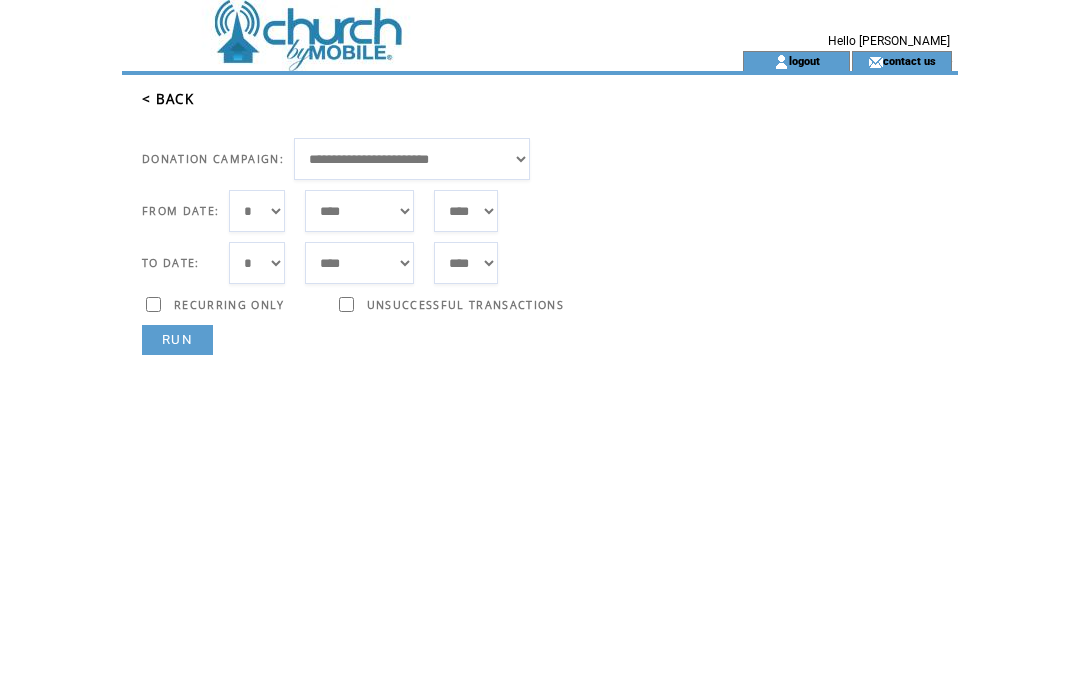 click on "RUN" at bounding box center (177, 340) 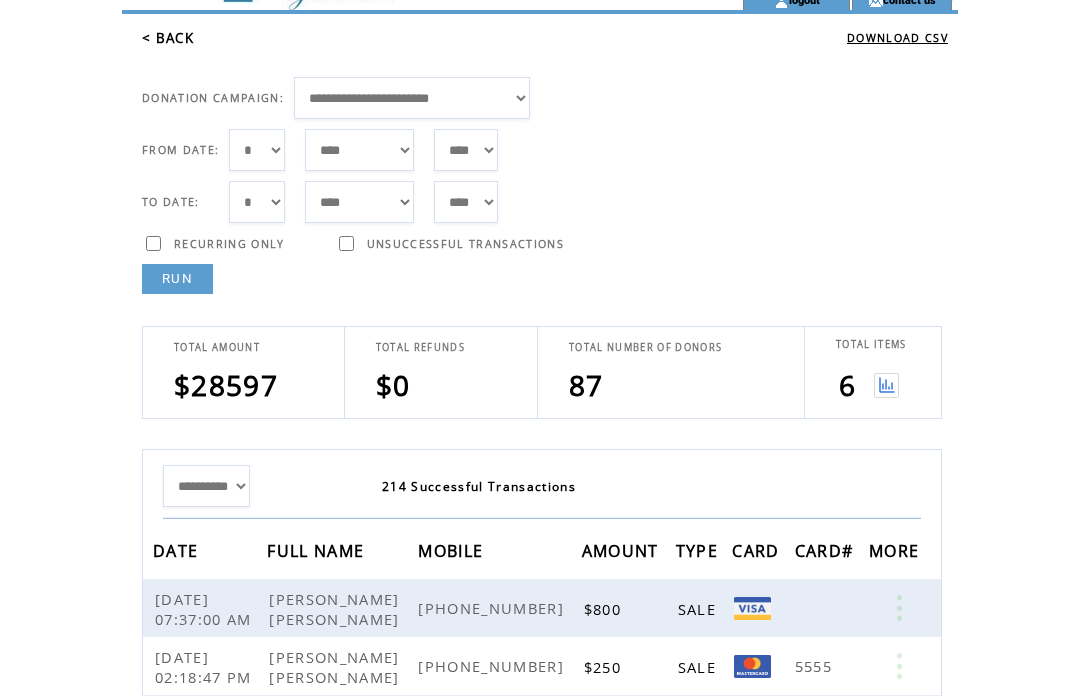scroll, scrollTop: 62, scrollLeft: 0, axis: vertical 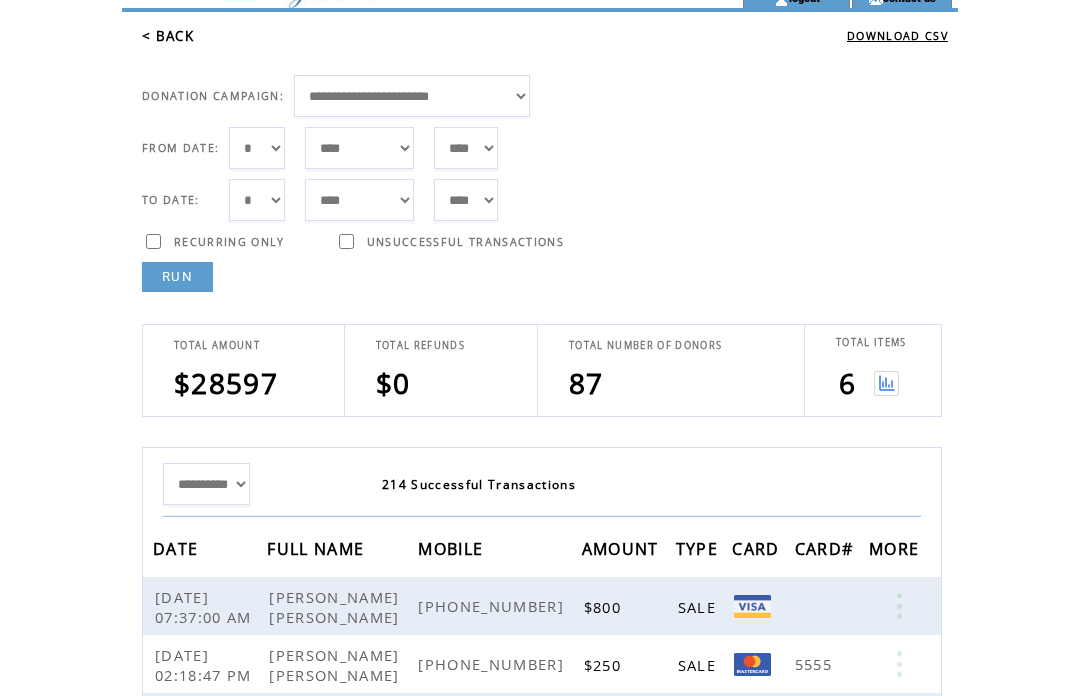 click on "***** 	 ******* 	 ******** 	 ***** 	 ***** 	 *** 	 **** 	 **** 	 ****** 	 ********* 	 ******* 	 ******** 	 ********" at bounding box center (359, 149) 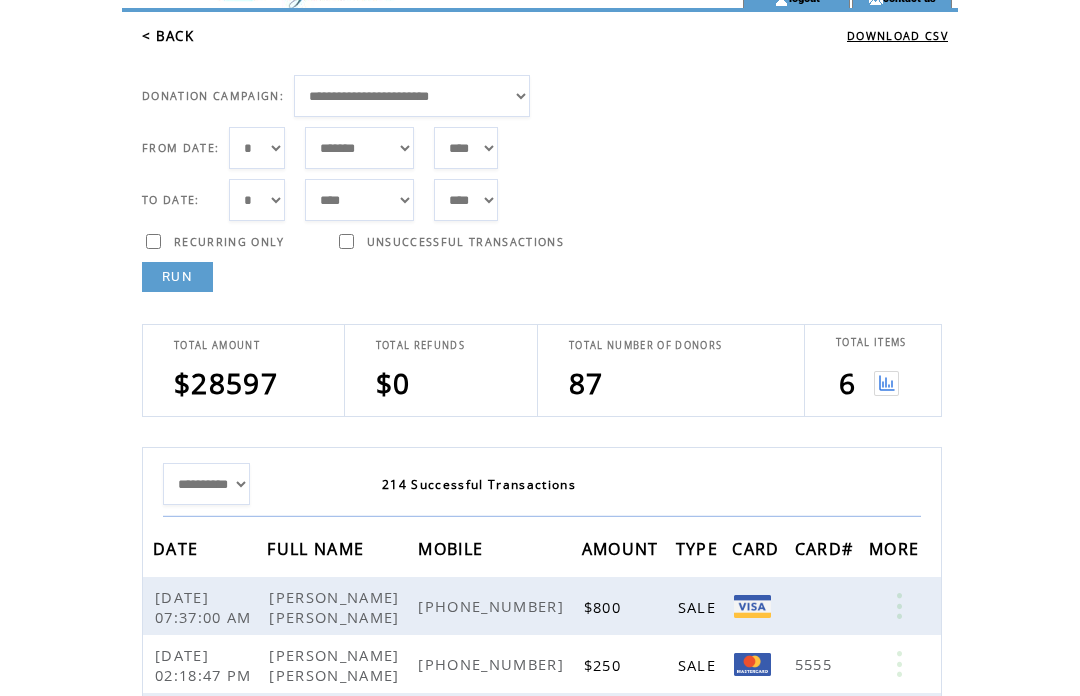 click at bounding box center [886, 392] 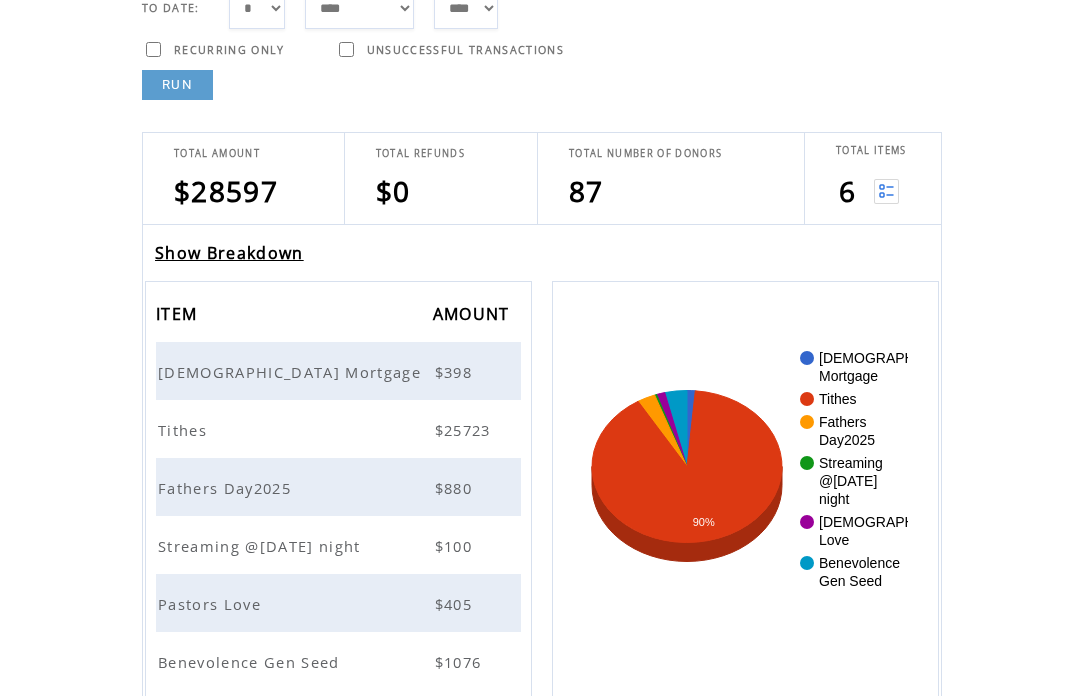 scroll, scrollTop: 307, scrollLeft: 0, axis: vertical 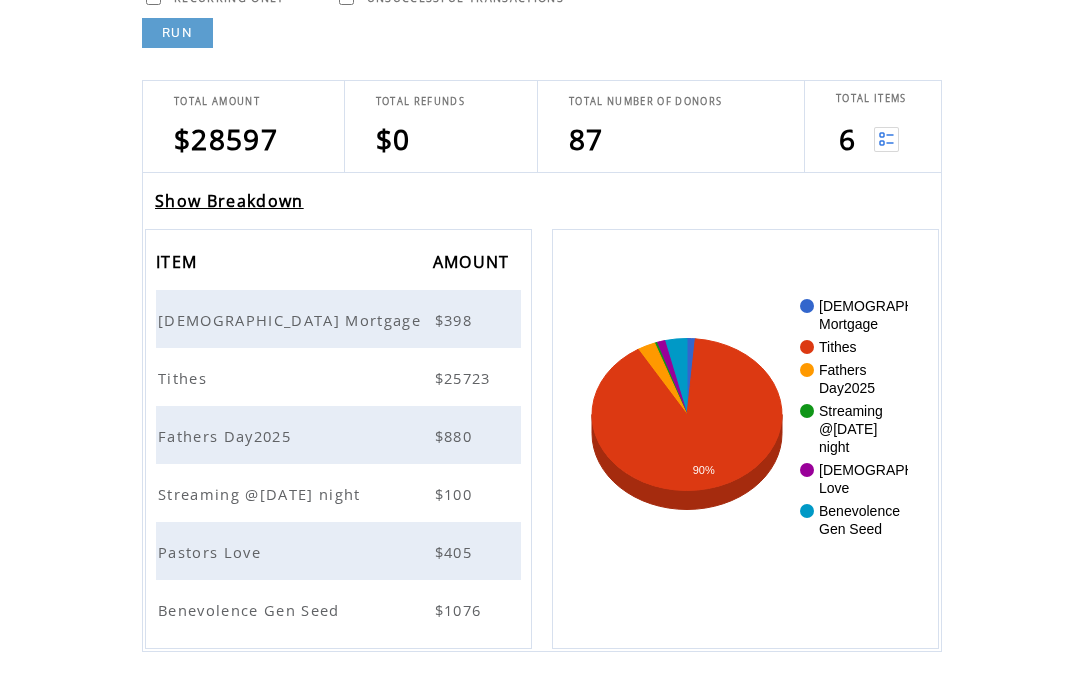 click on "Church Mortgage" at bounding box center (292, 320) 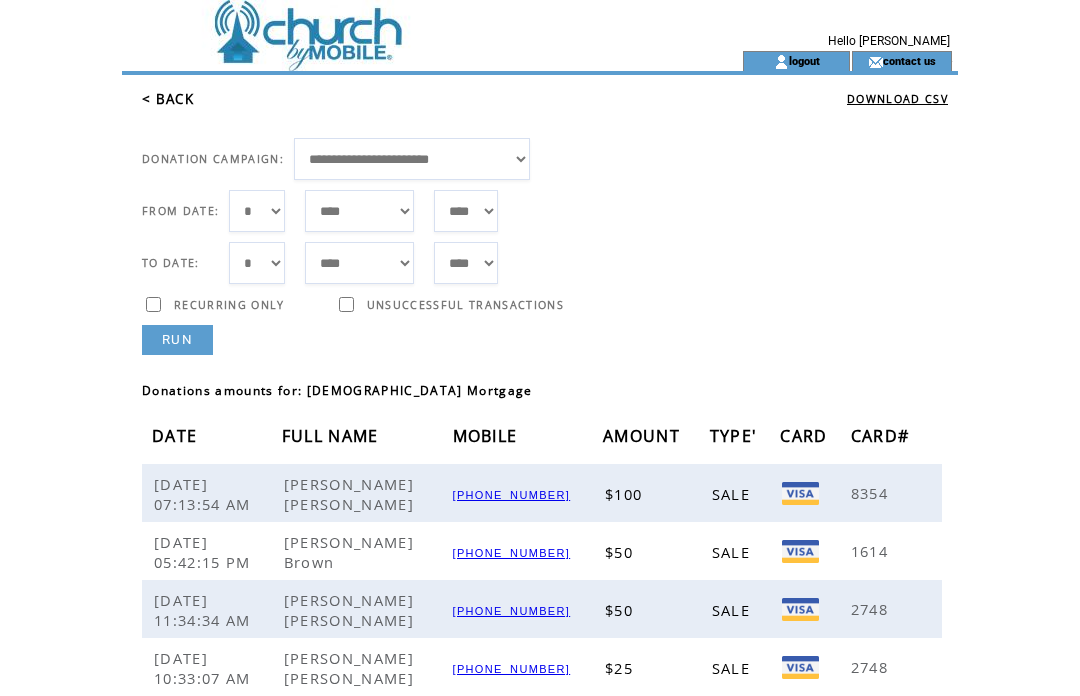 scroll, scrollTop: 0, scrollLeft: 0, axis: both 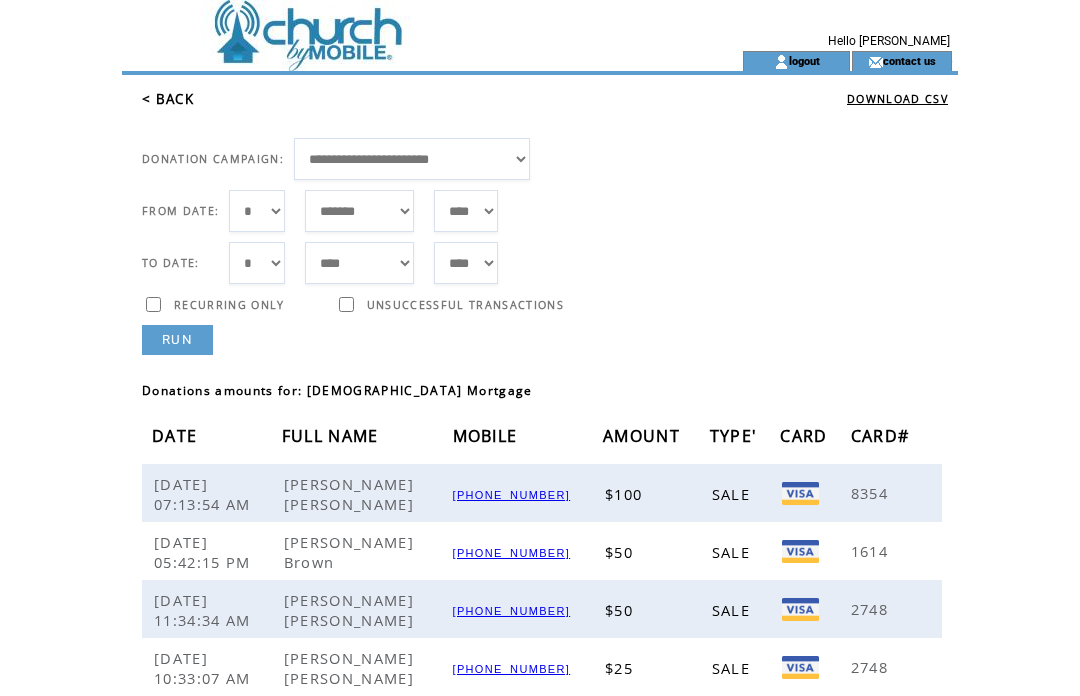 click on "RUN" at bounding box center (177, 340) 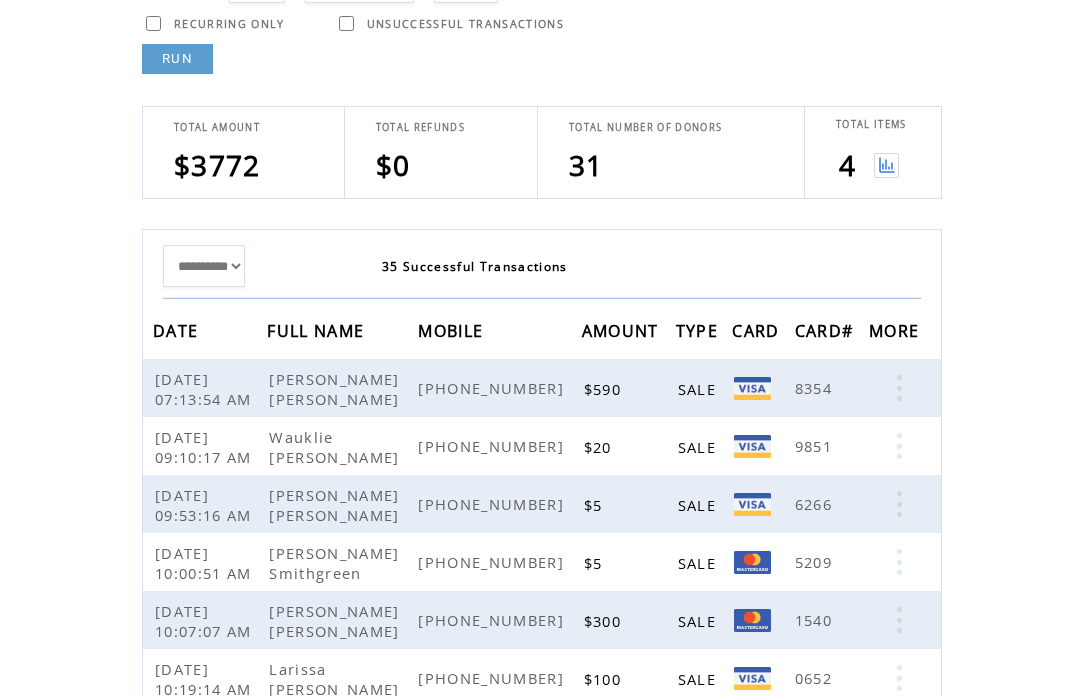 scroll, scrollTop: 271, scrollLeft: 0, axis: vertical 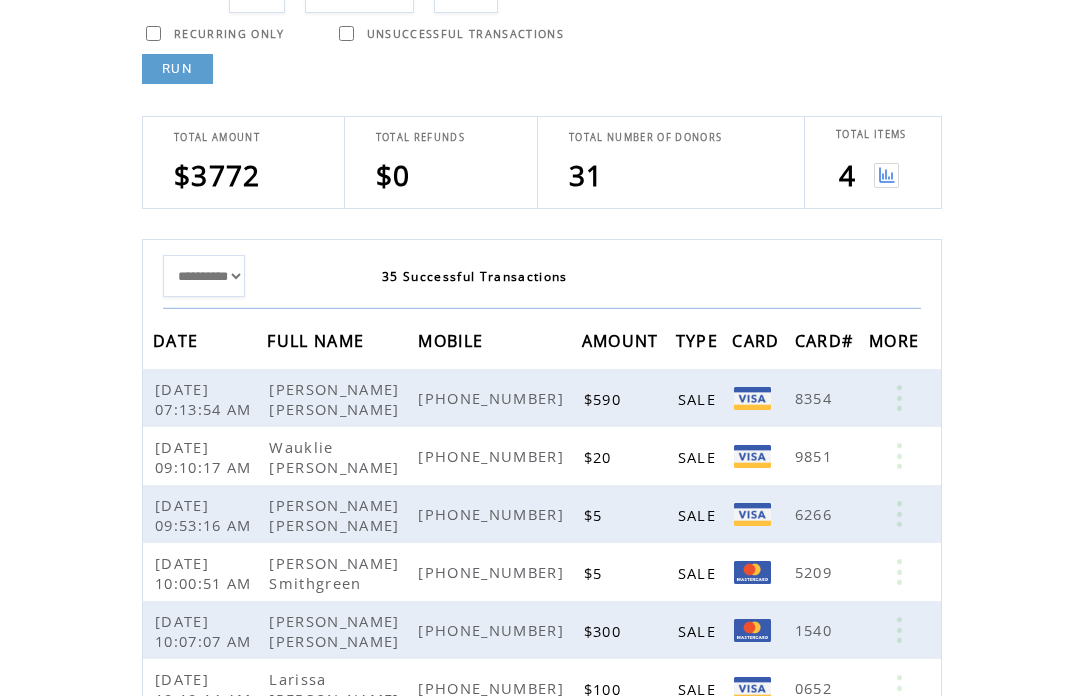 click at bounding box center [886, 175] 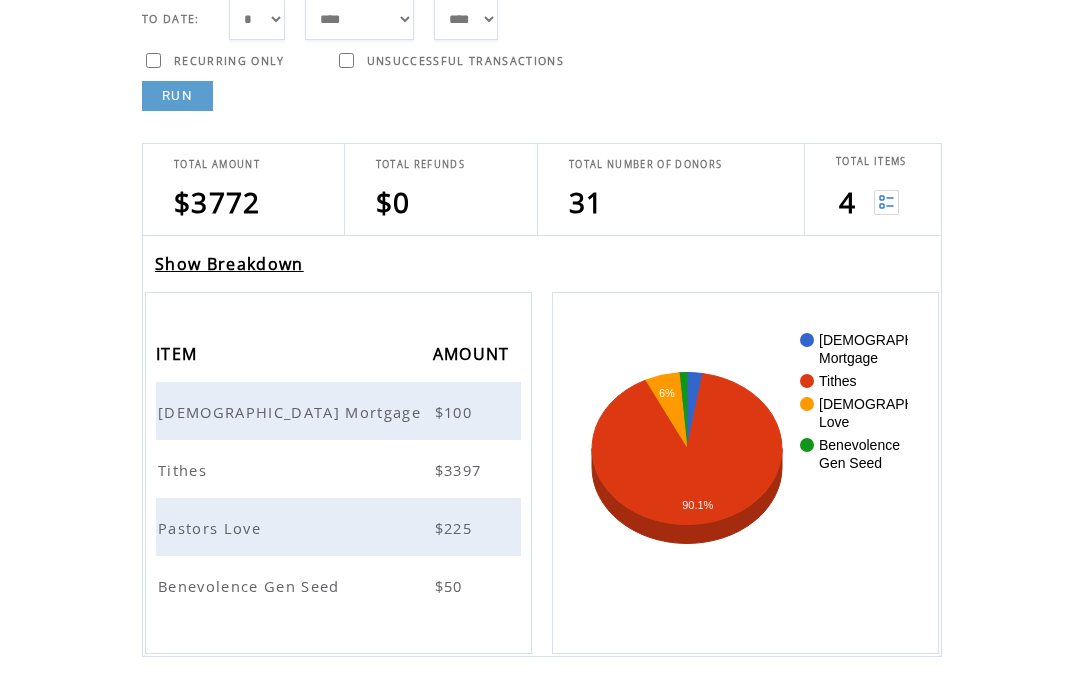 scroll, scrollTop: 249, scrollLeft: 0, axis: vertical 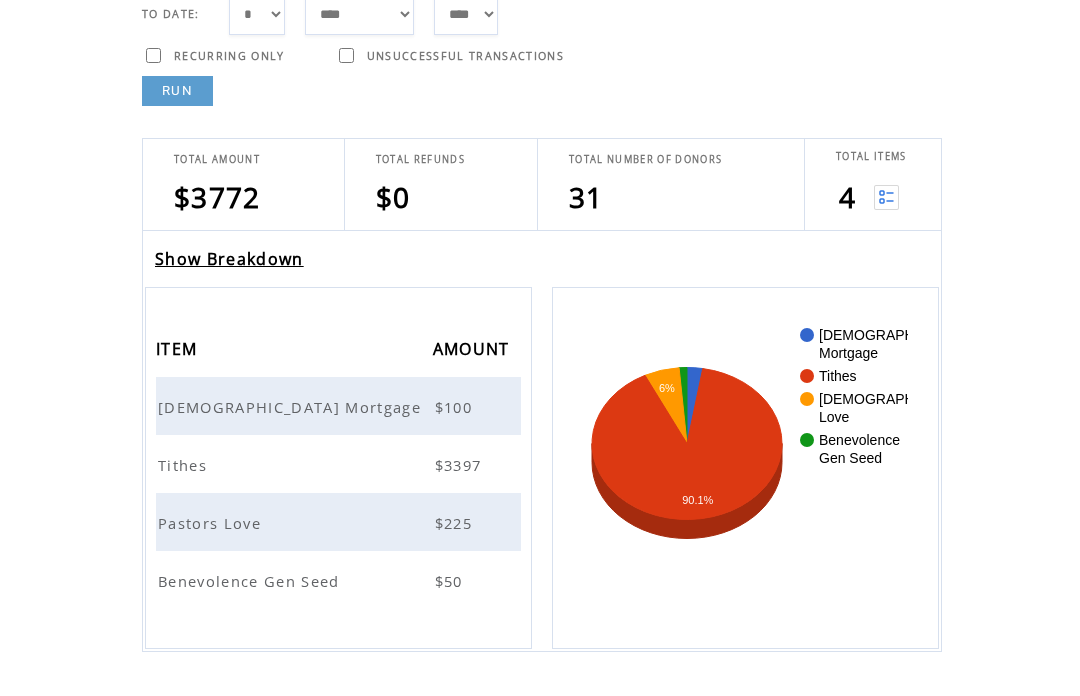 click on "Church Mortgage" at bounding box center (292, 407) 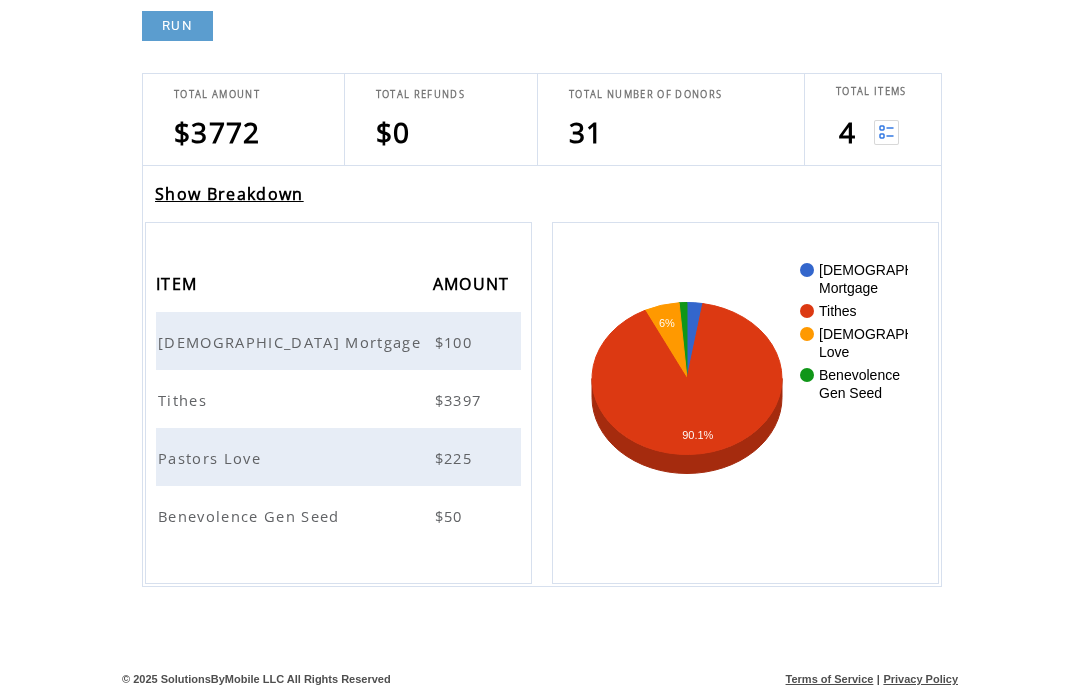 click on "Pastors Love" at bounding box center (212, 459) 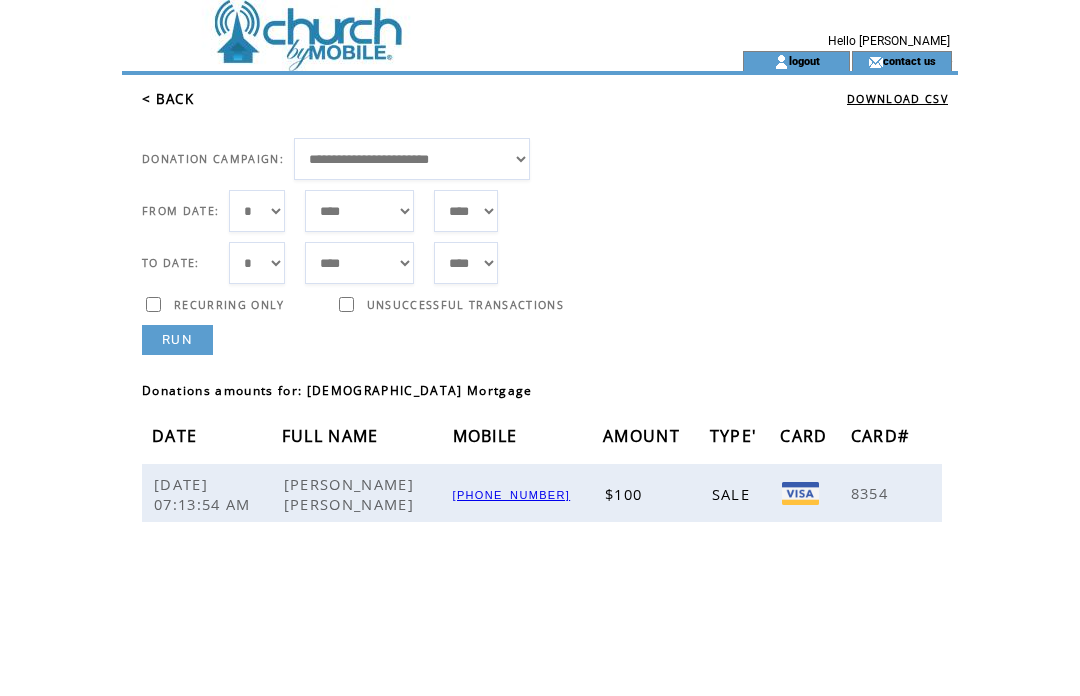 scroll, scrollTop: 0, scrollLeft: 0, axis: both 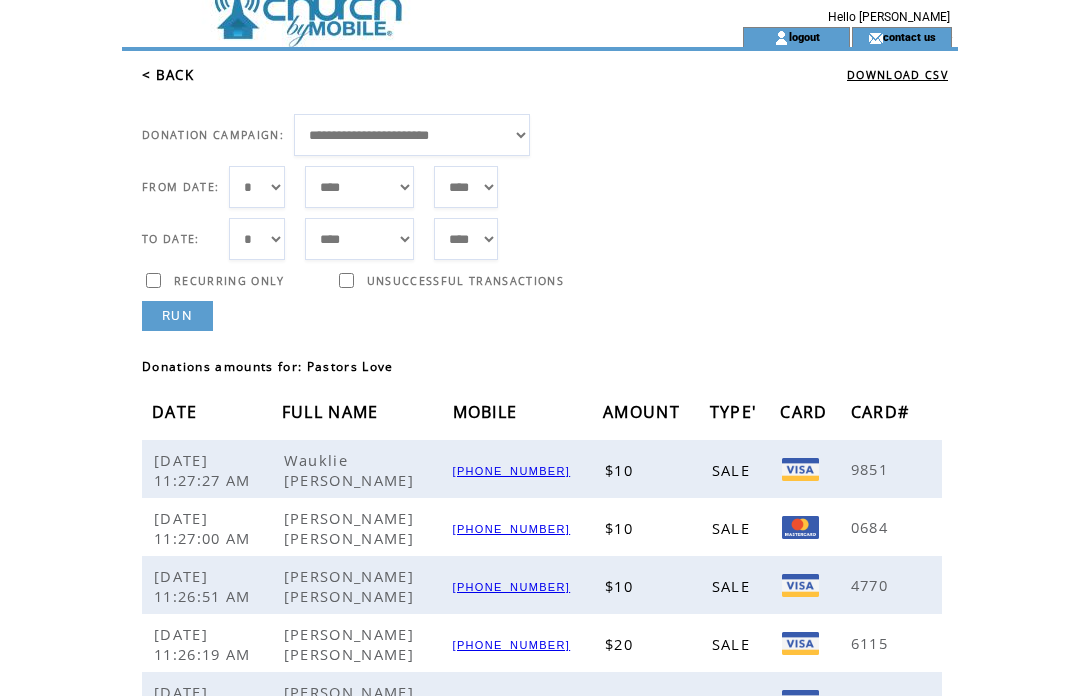 click on "< BACK" at bounding box center (168, 76) 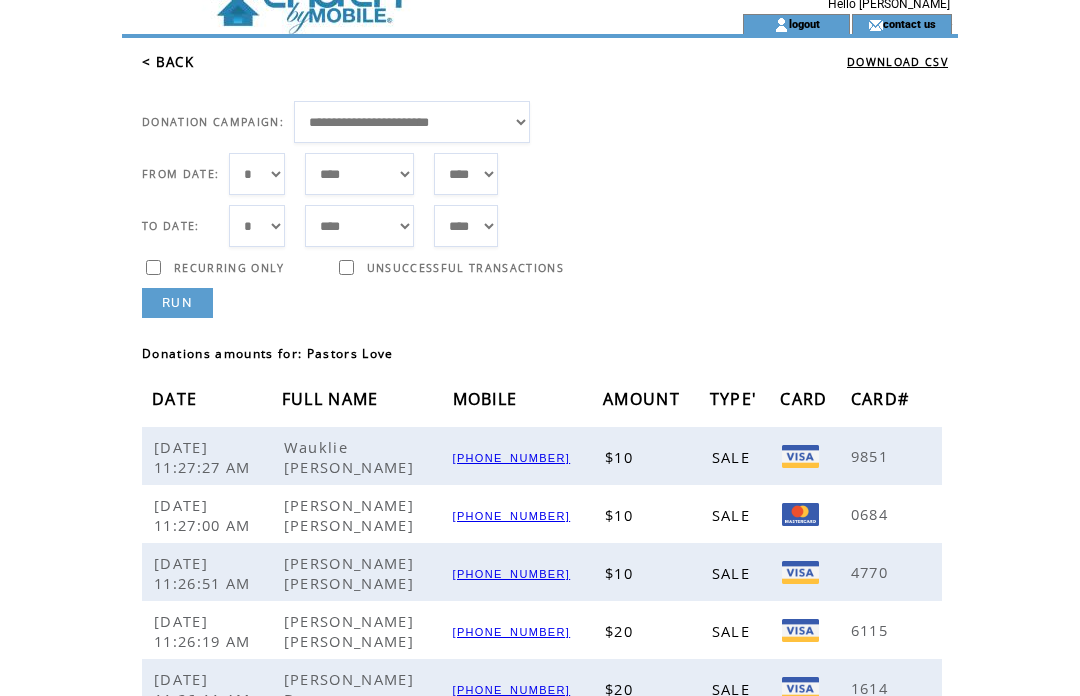 scroll, scrollTop: 36, scrollLeft: 0, axis: vertical 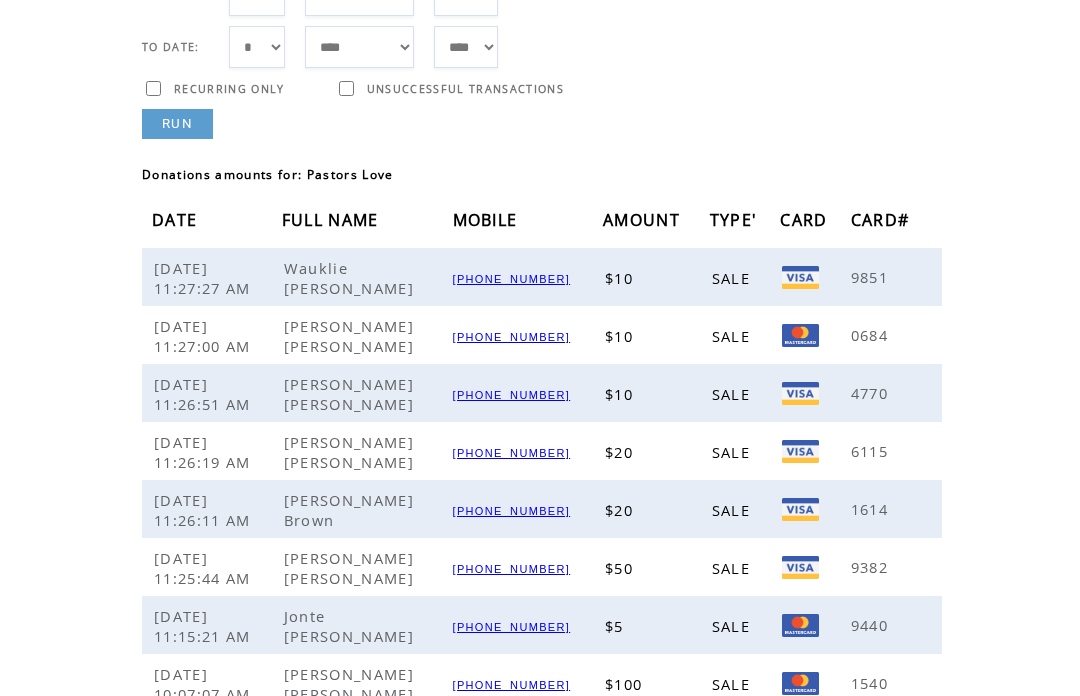click on "RUN" at bounding box center (177, 124) 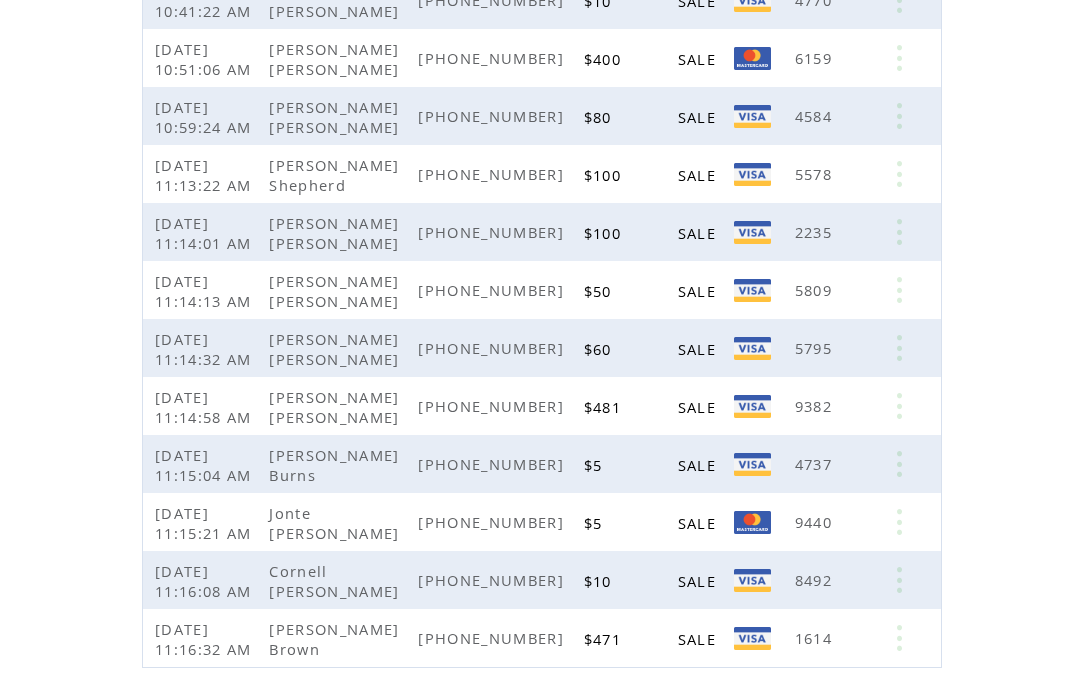 scroll, scrollTop: 1148, scrollLeft: 0, axis: vertical 